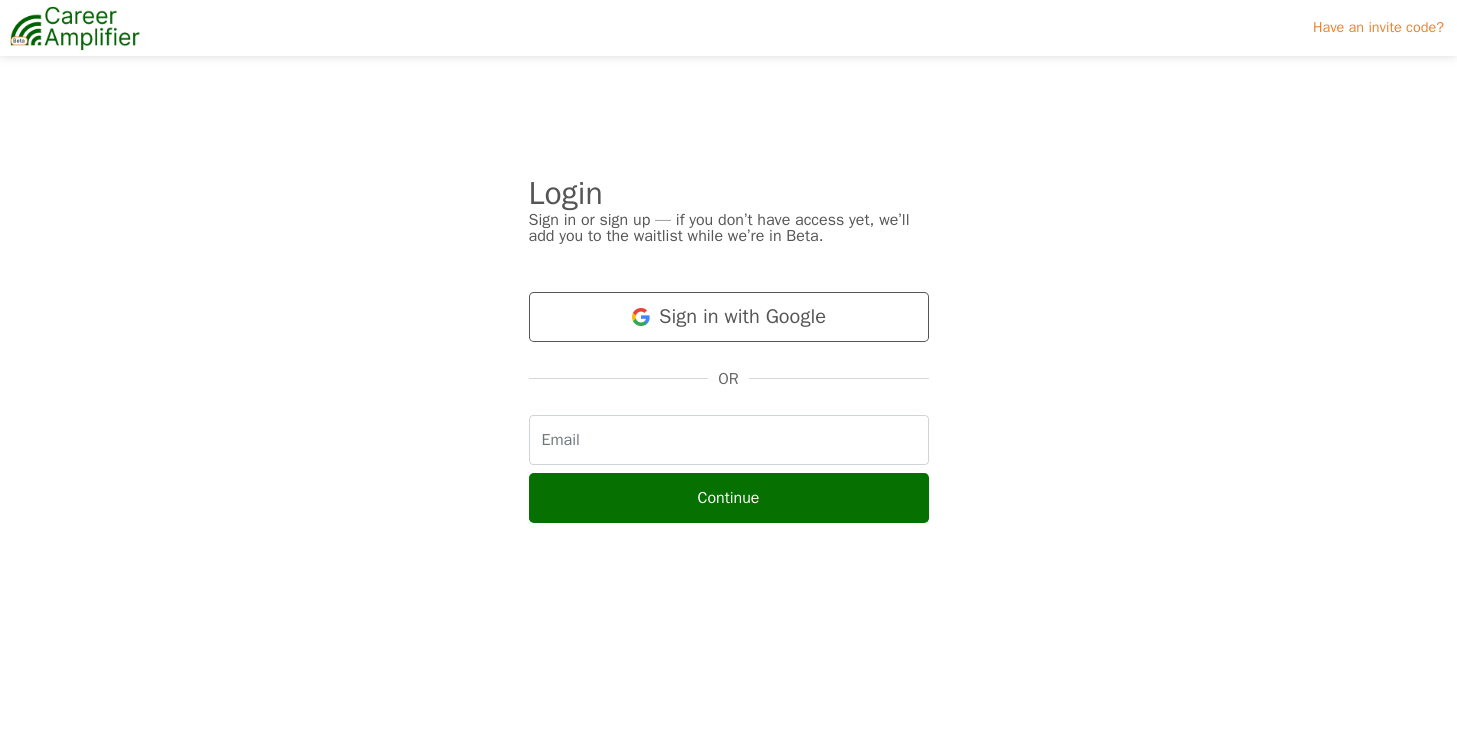 scroll, scrollTop: 0, scrollLeft: 0, axis: both 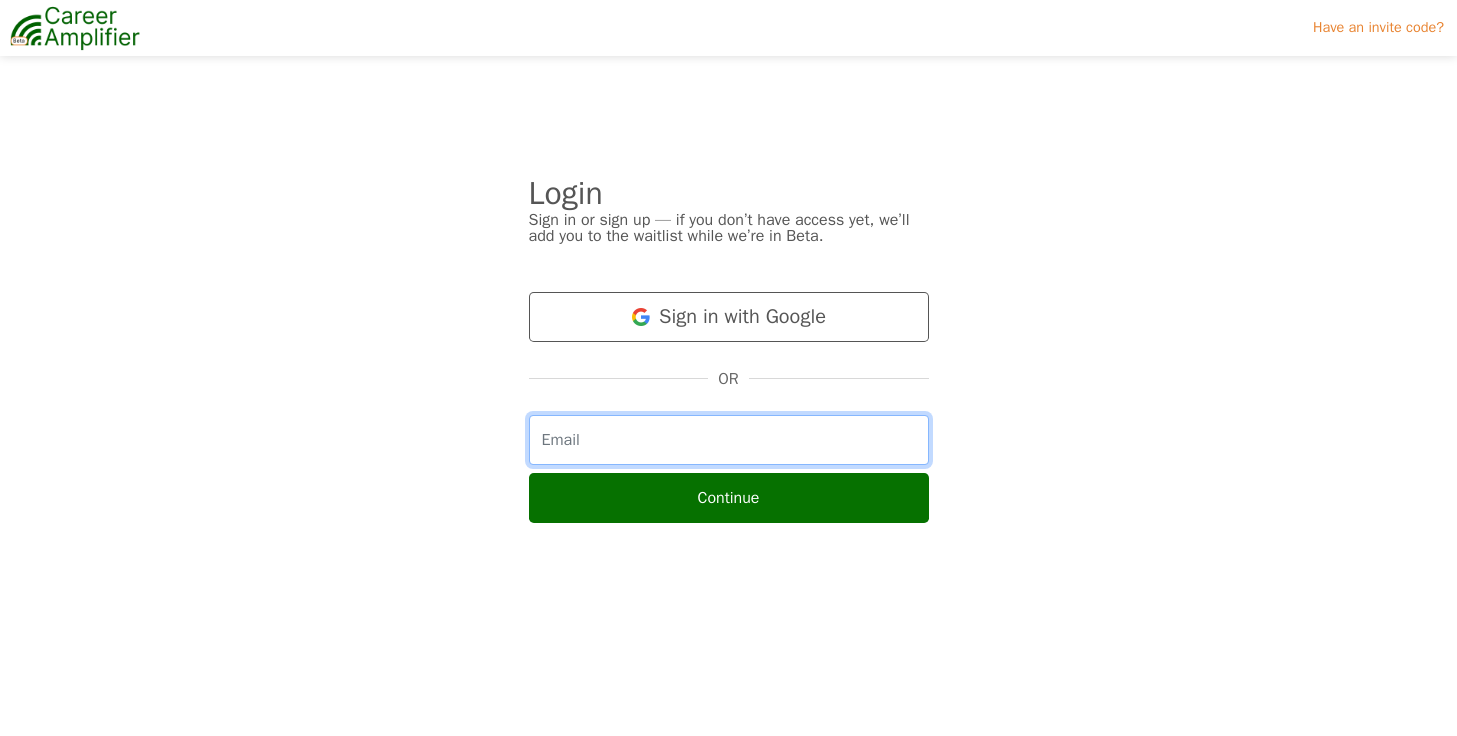 click at bounding box center [729, 440] 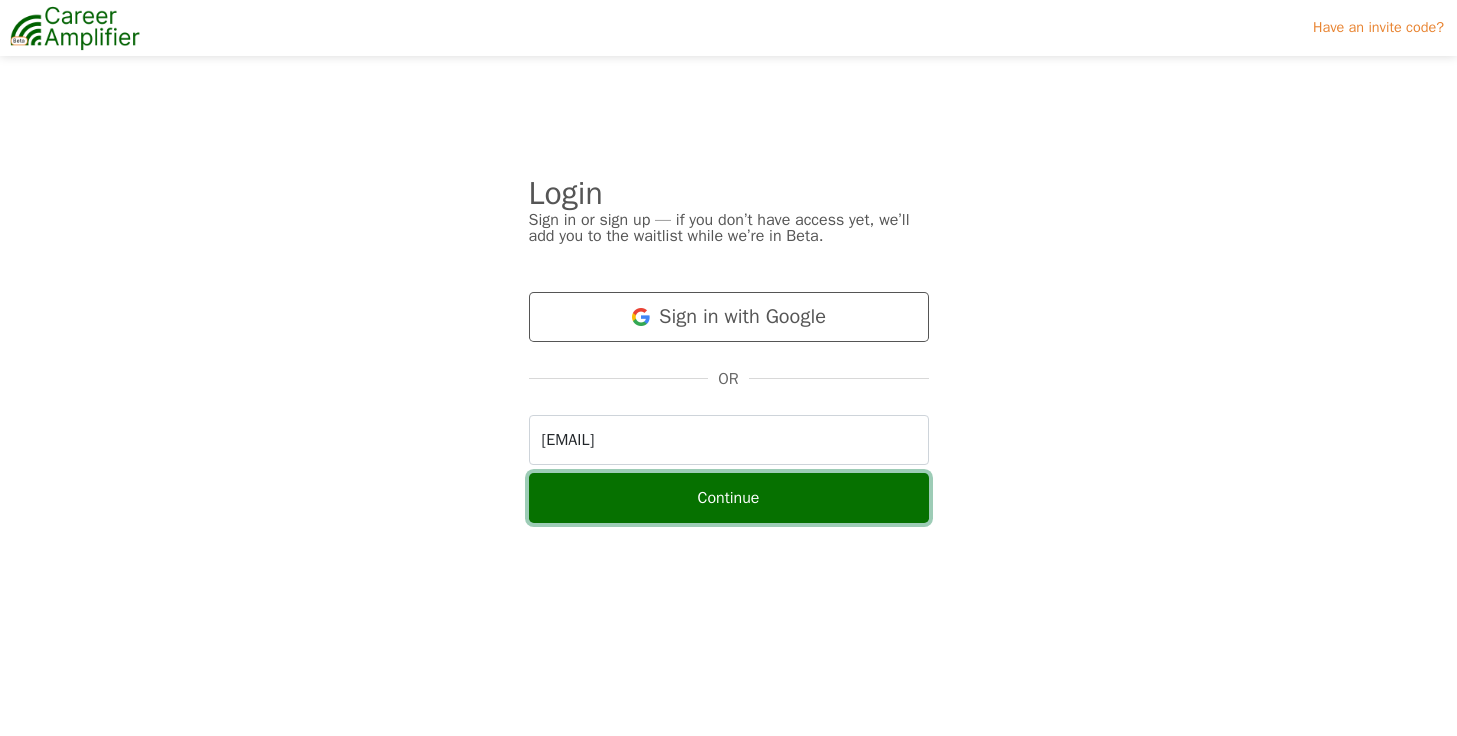 click on "Continue" at bounding box center [729, 498] 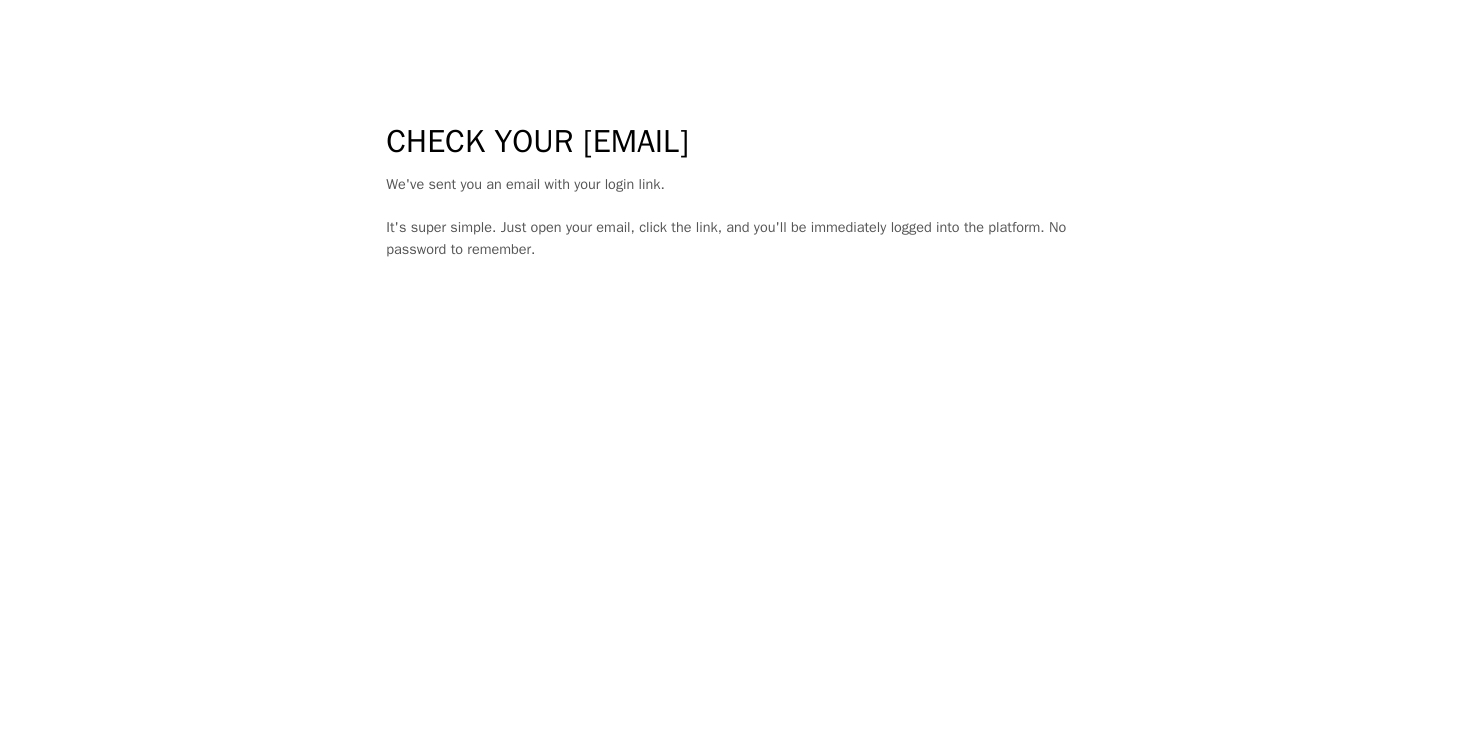 scroll, scrollTop: 0, scrollLeft: 0, axis: both 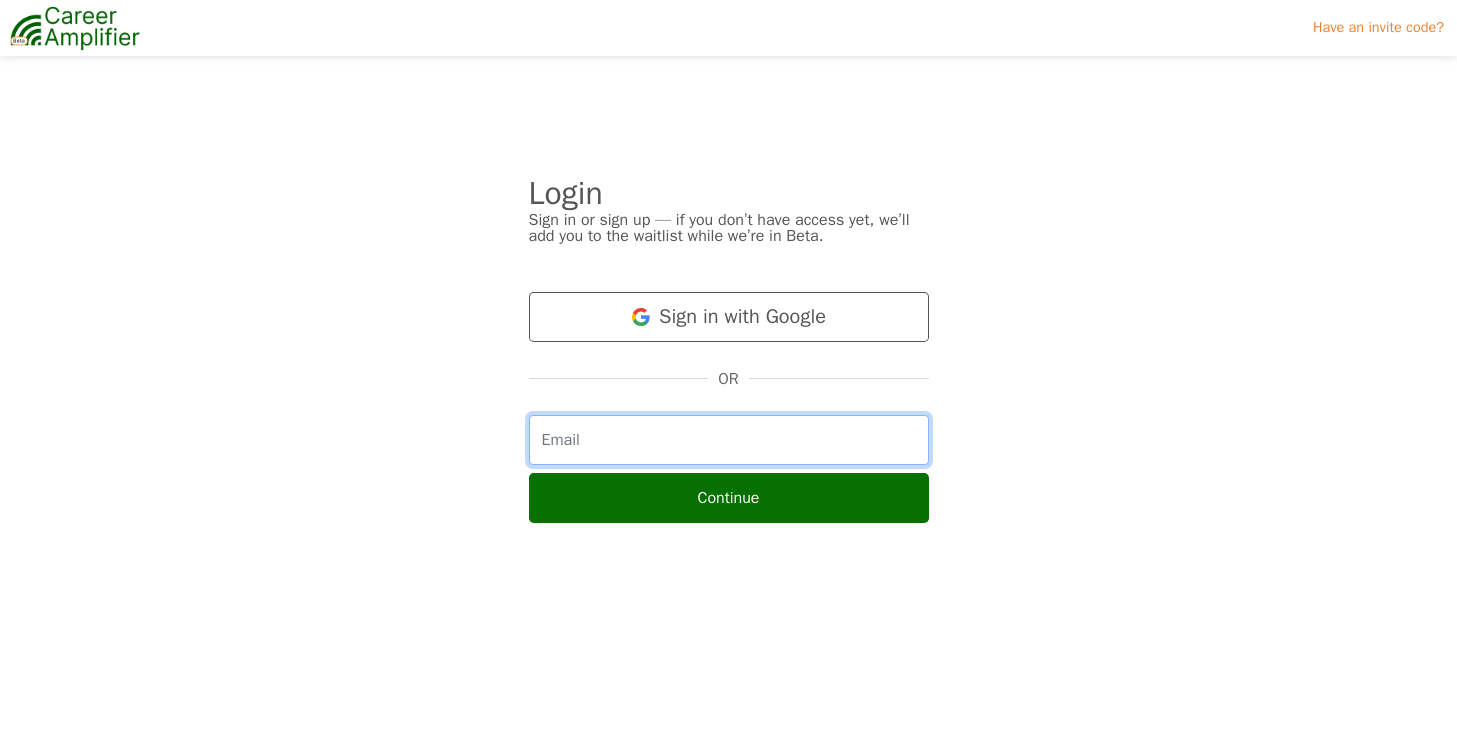click at bounding box center [729, 440] 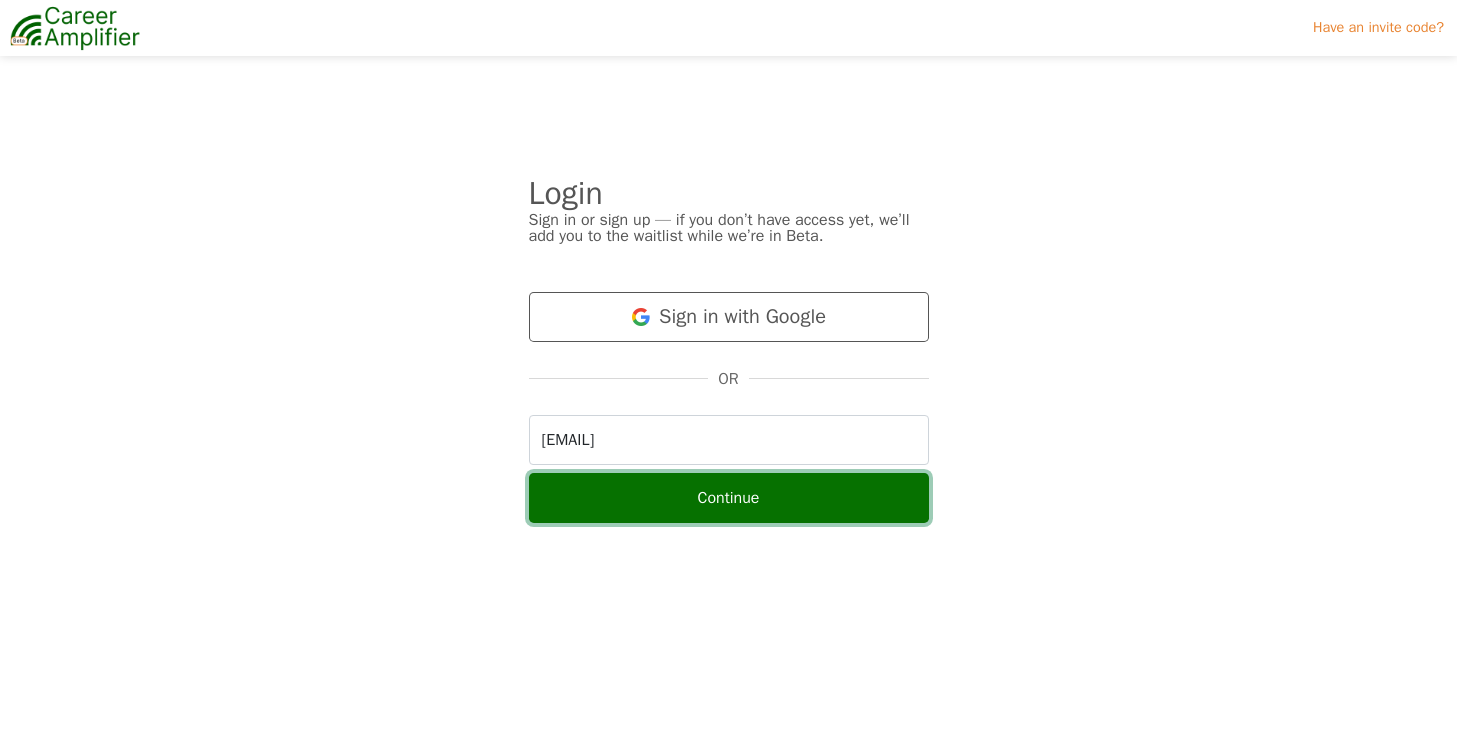 click on "Continue" at bounding box center [729, 498] 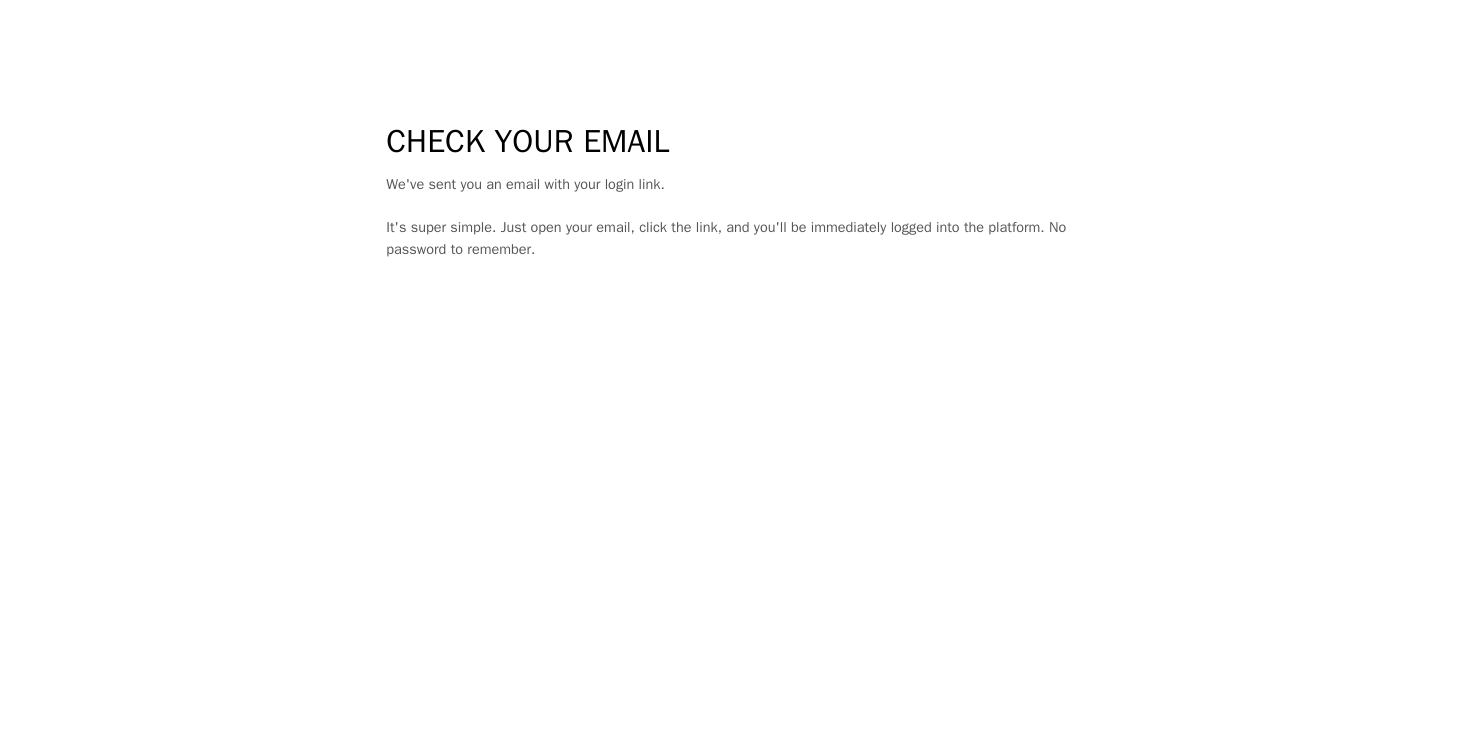 scroll, scrollTop: 0, scrollLeft: 0, axis: both 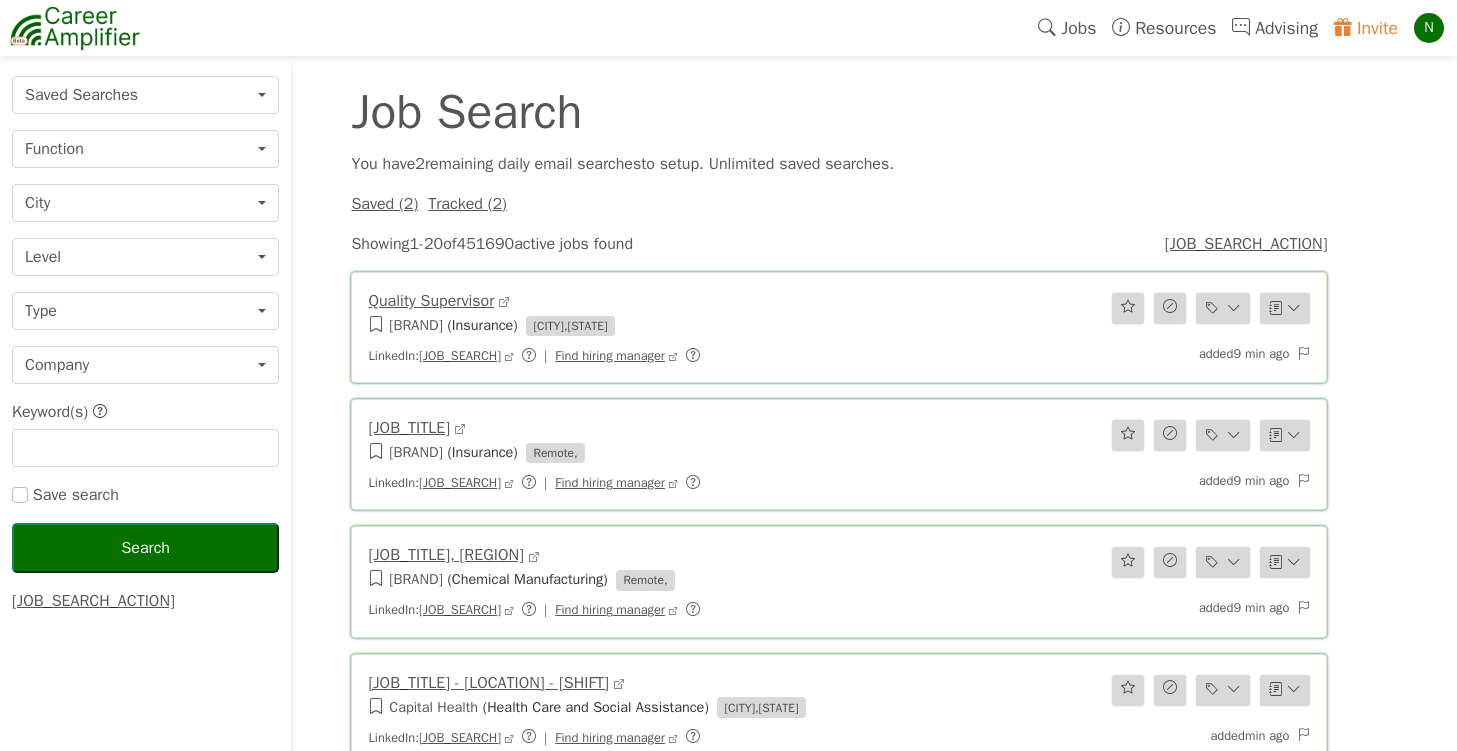 click on "Saved ( 2 )" at bounding box center [384, 204] 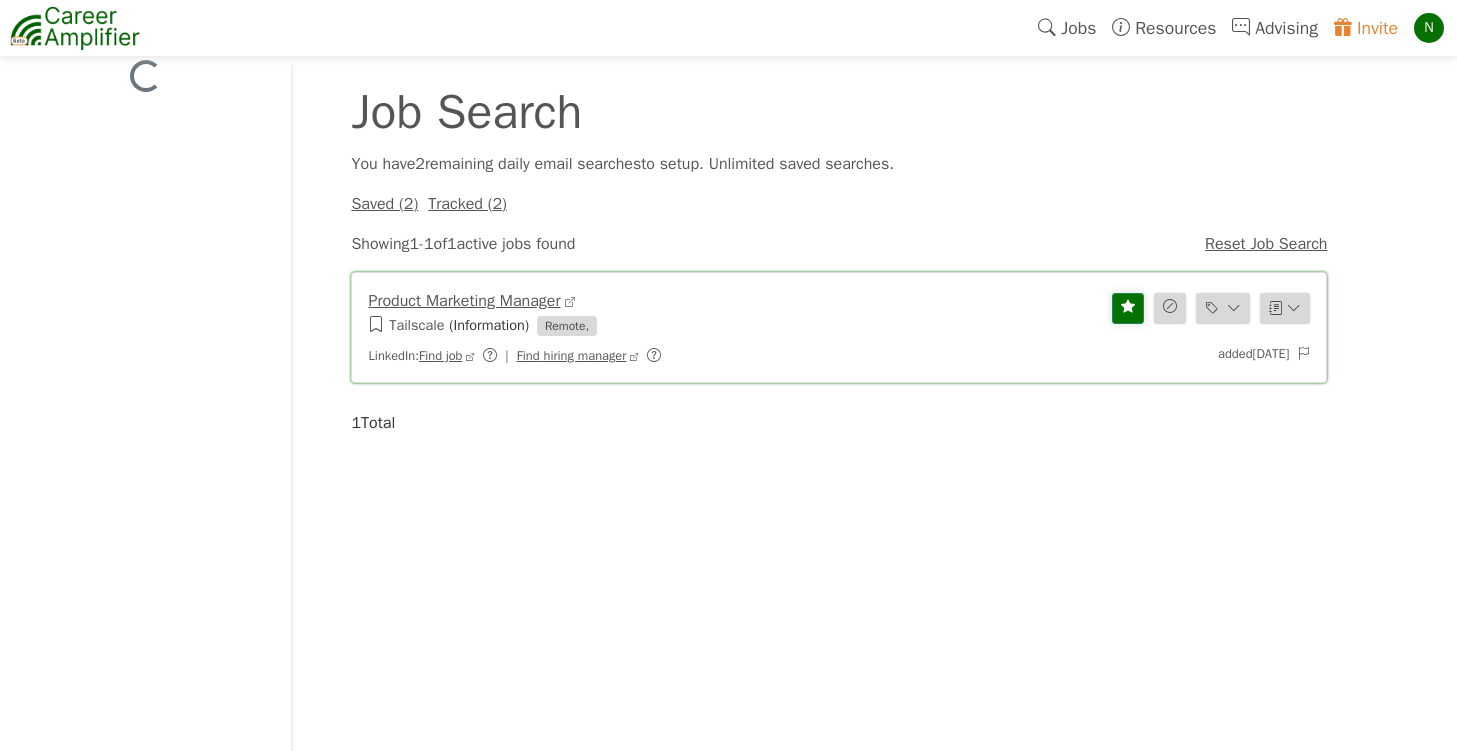 scroll, scrollTop: 0, scrollLeft: 0, axis: both 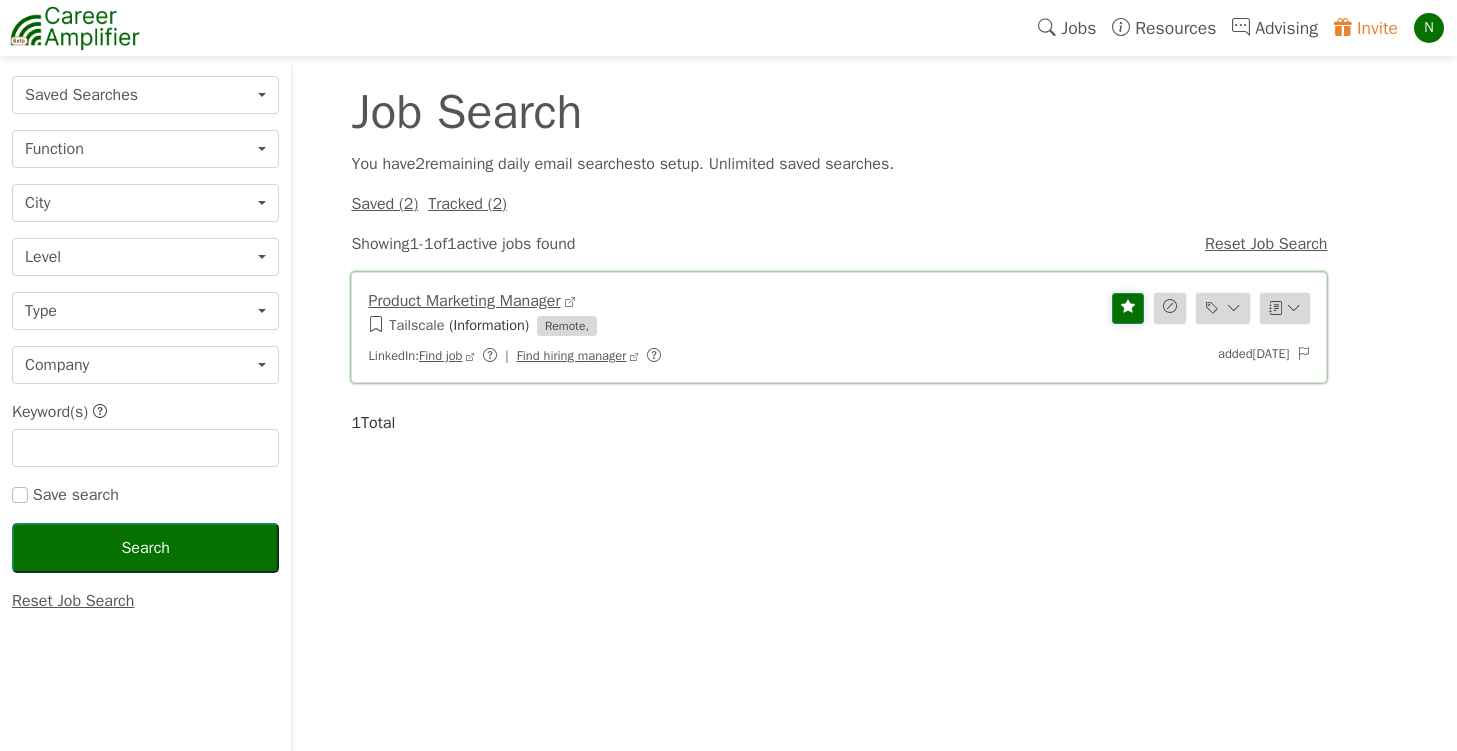 click on "Tracked ( 2 )" at bounding box center [467, 204] 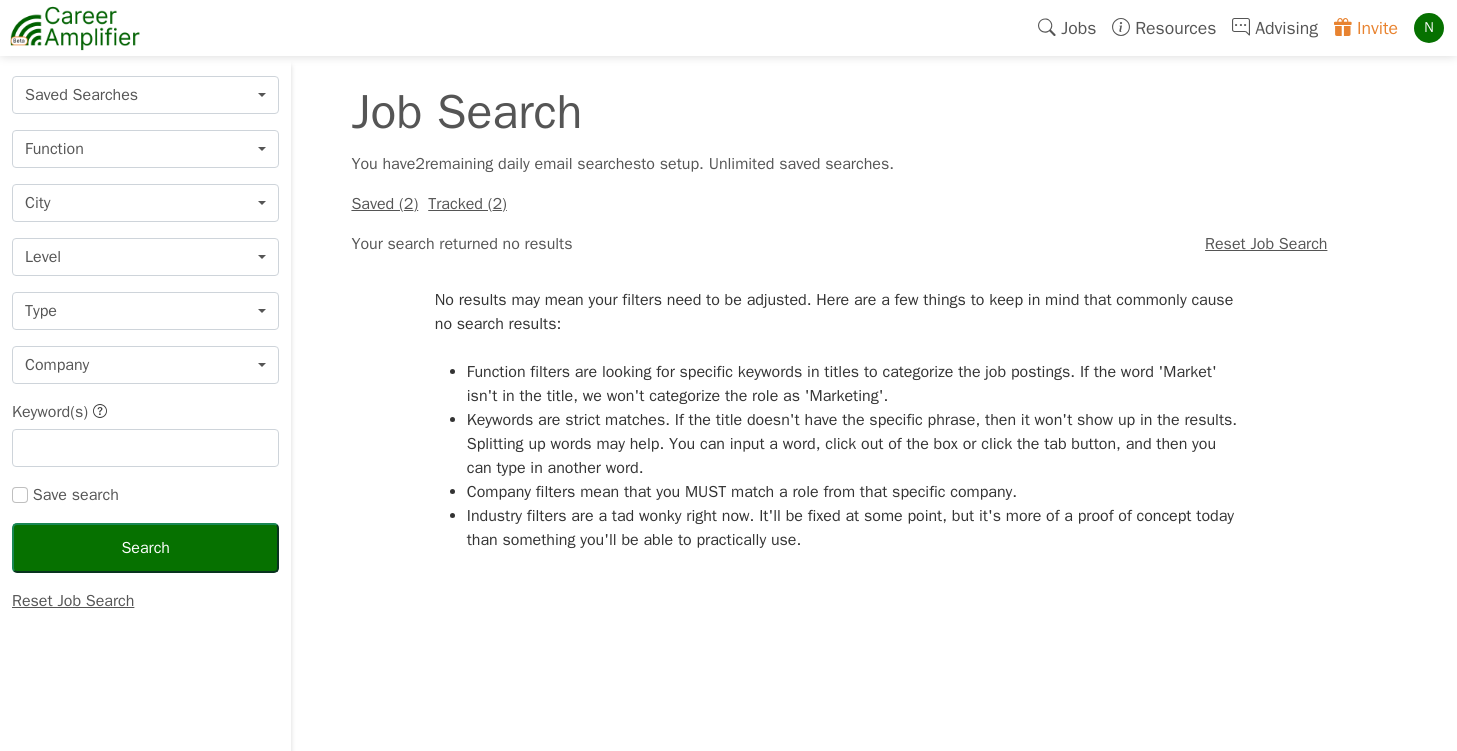 scroll, scrollTop: 0, scrollLeft: 0, axis: both 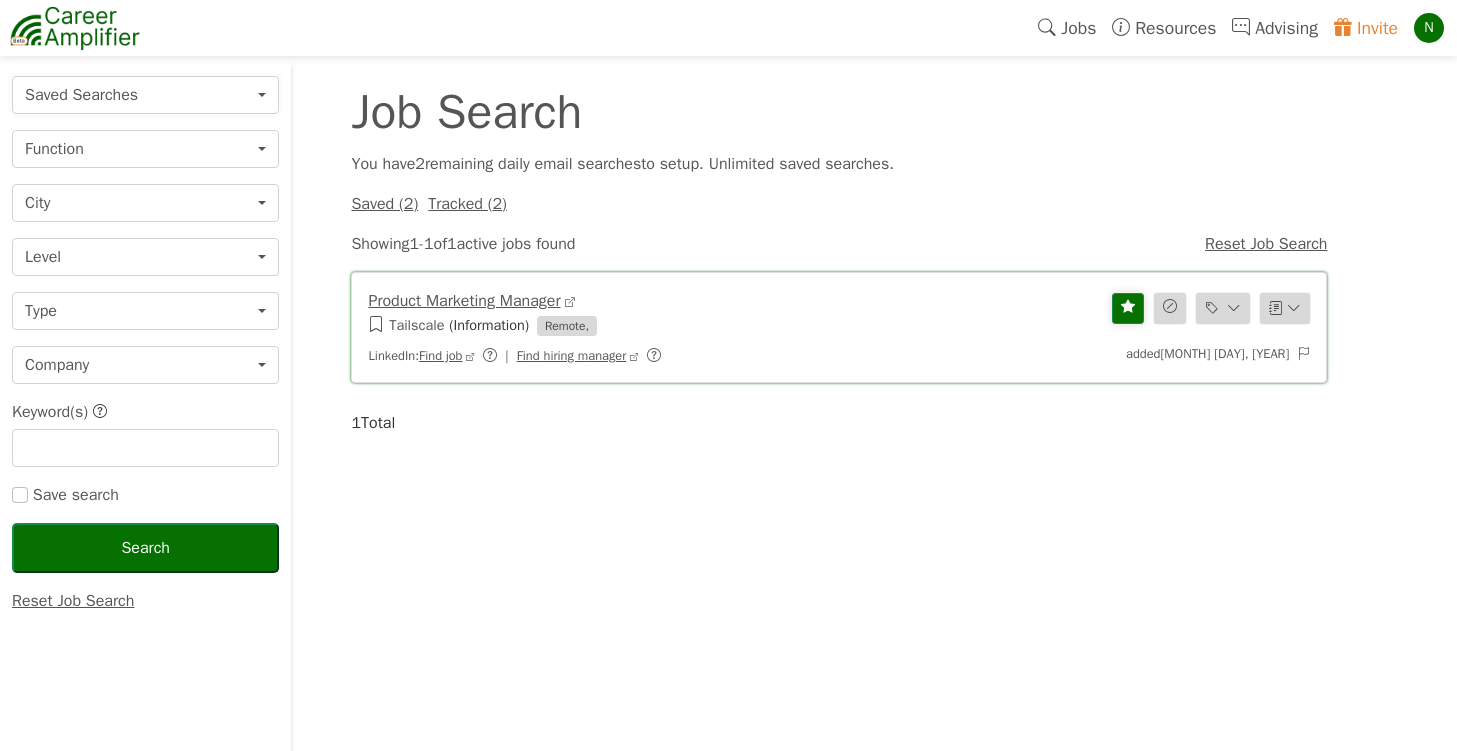 click on "Saved Searches" at bounding box center (145, 95) 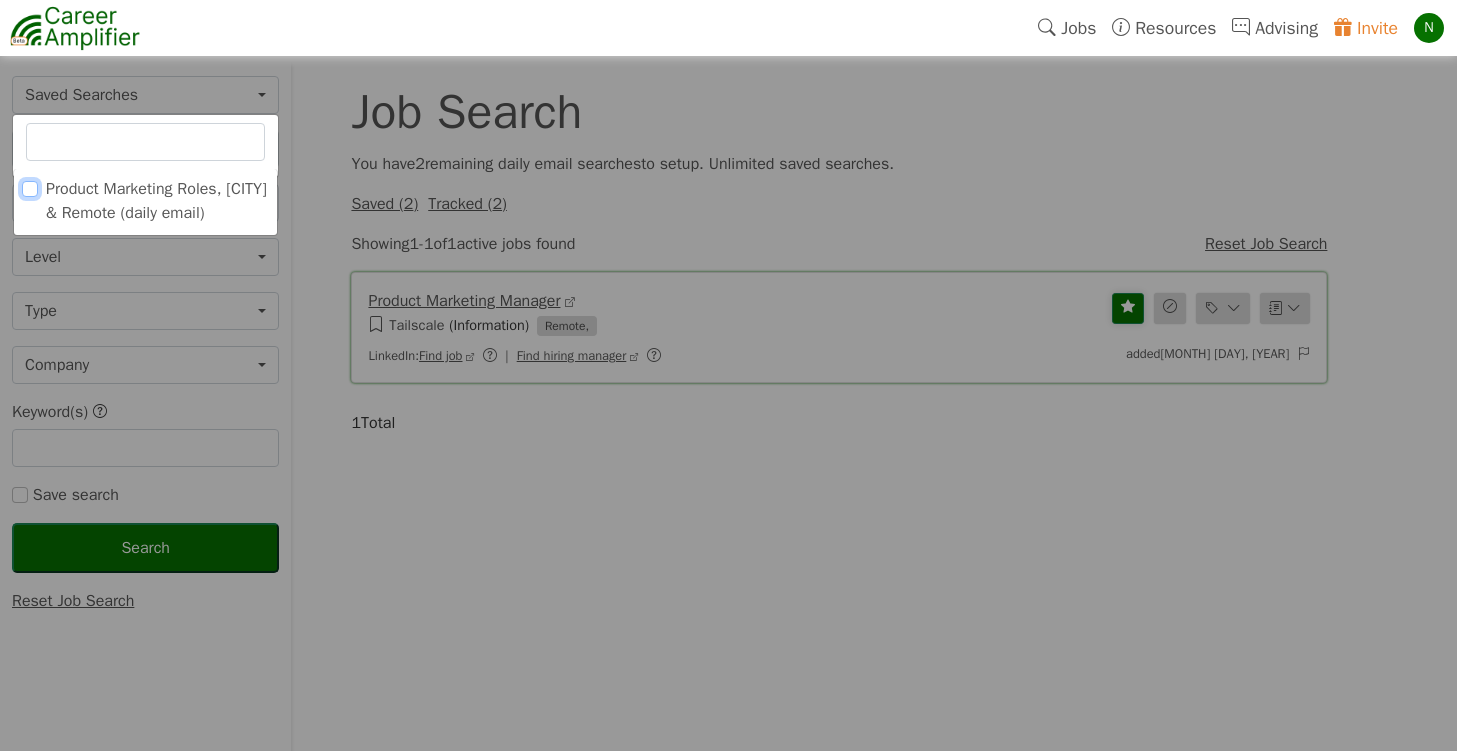 click on "[CITY]  (daily email)" at bounding box center (30, 189) 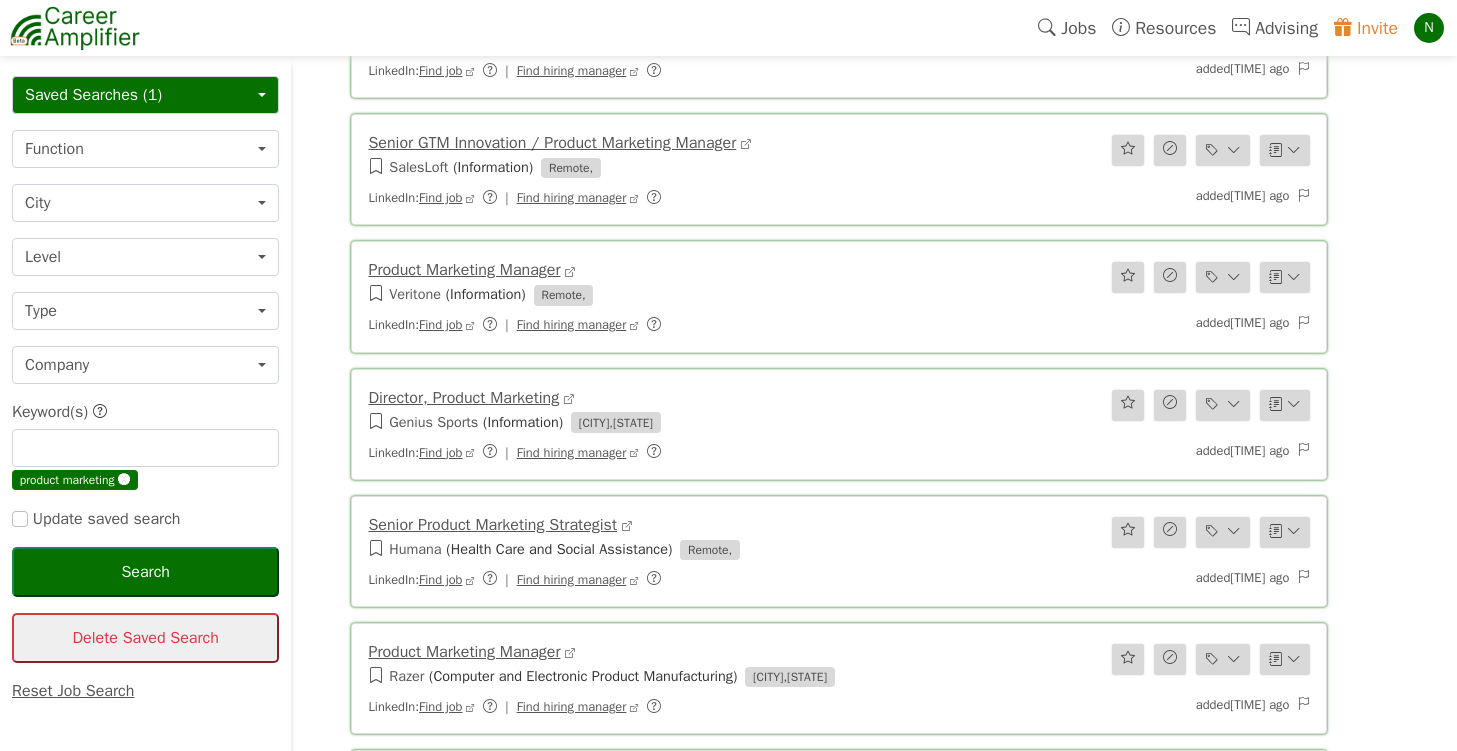 scroll, scrollTop: 924, scrollLeft: 0, axis: vertical 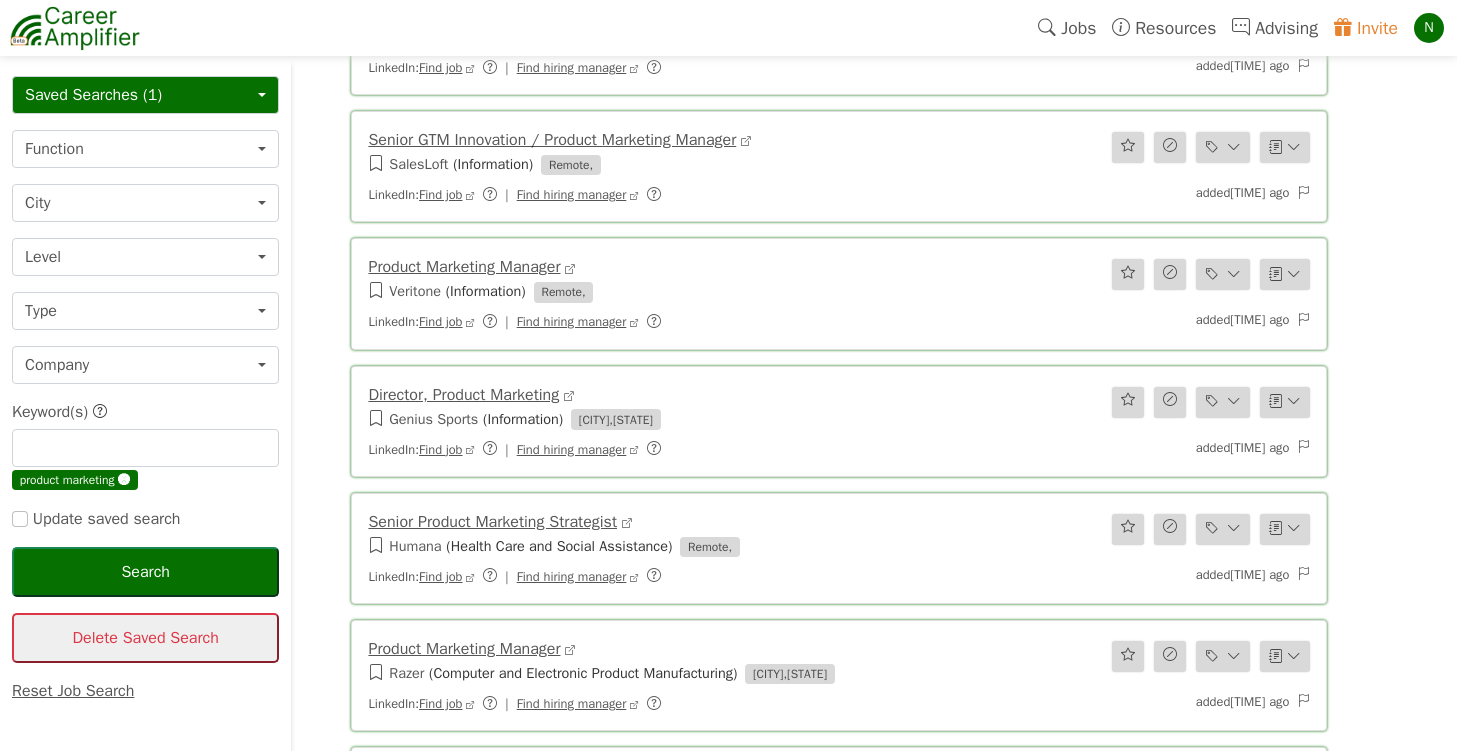 click on "Product Marketing Manager" at bounding box center (464, 267) 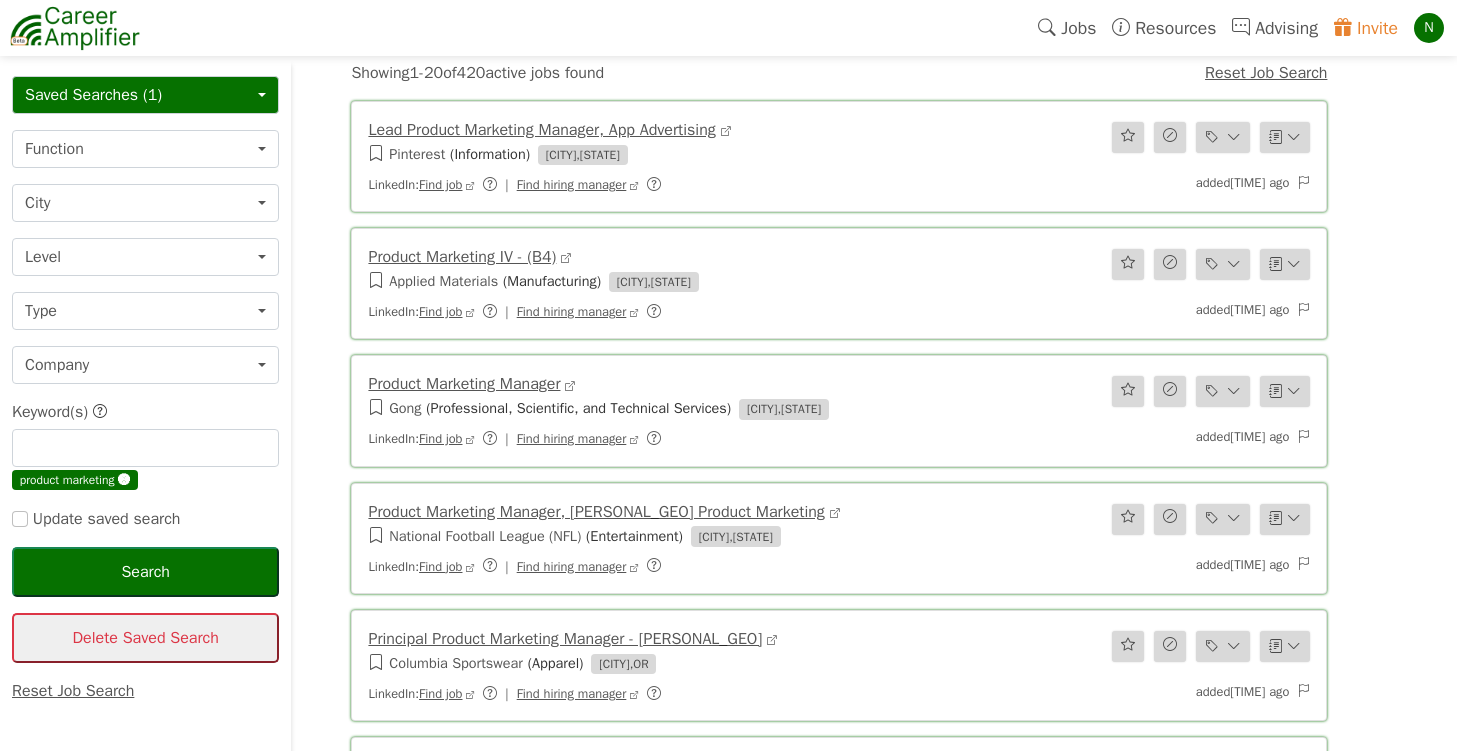 scroll, scrollTop: 0, scrollLeft: 0, axis: both 